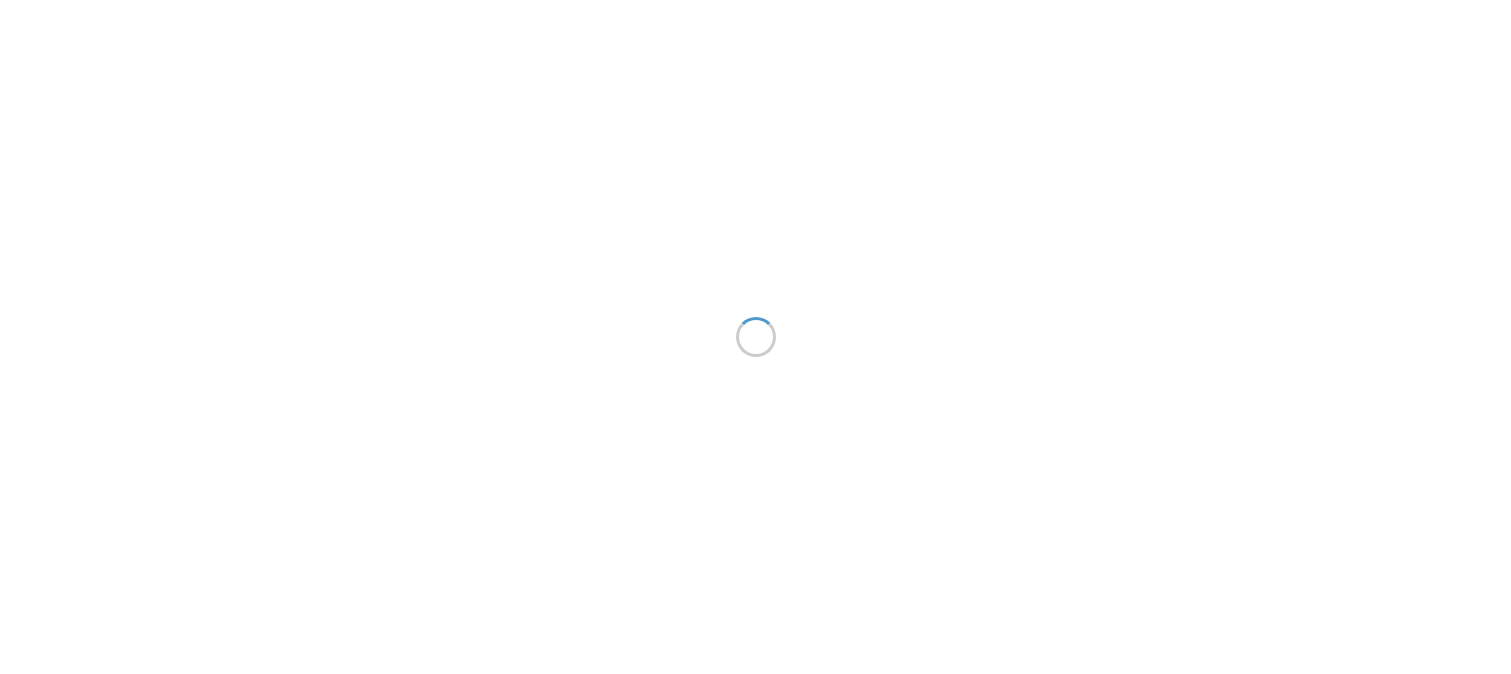 scroll, scrollTop: 0, scrollLeft: 0, axis: both 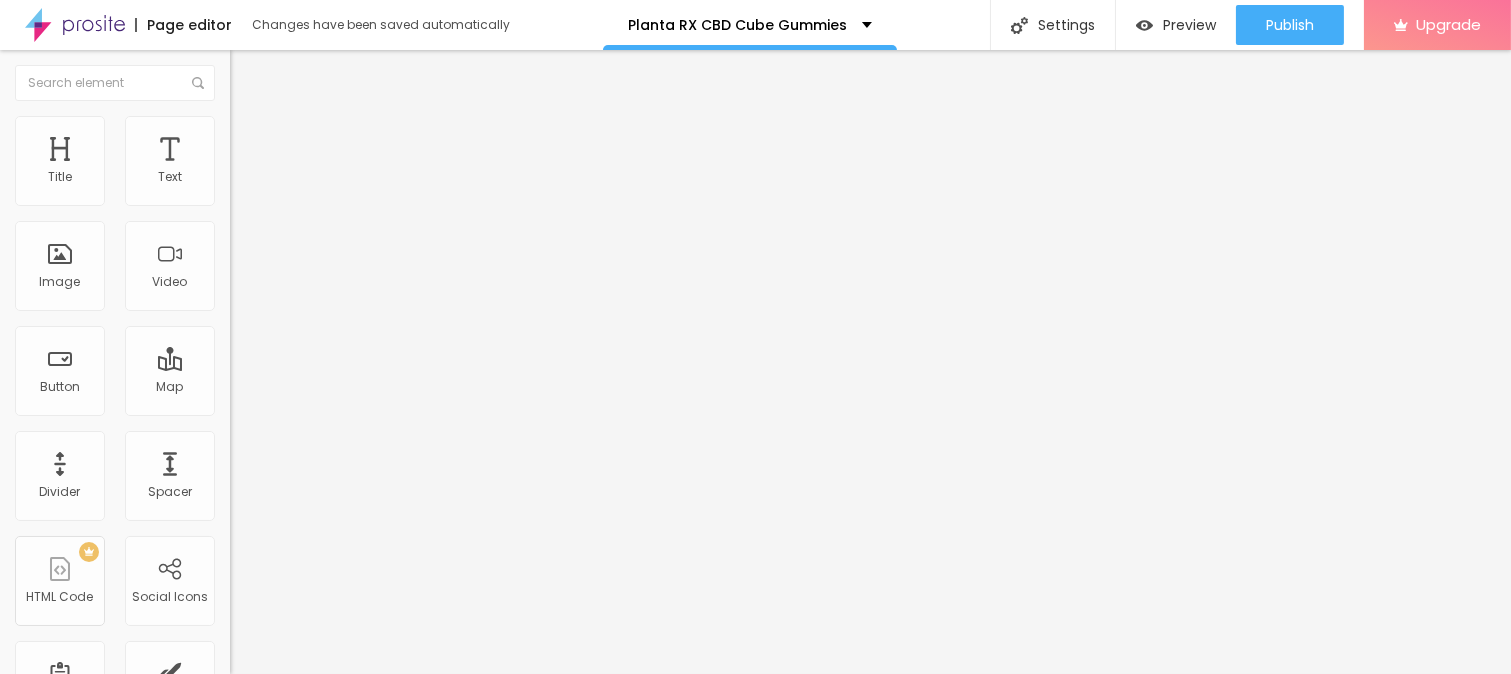 click on "Add image" at bounding box center (271, 163) 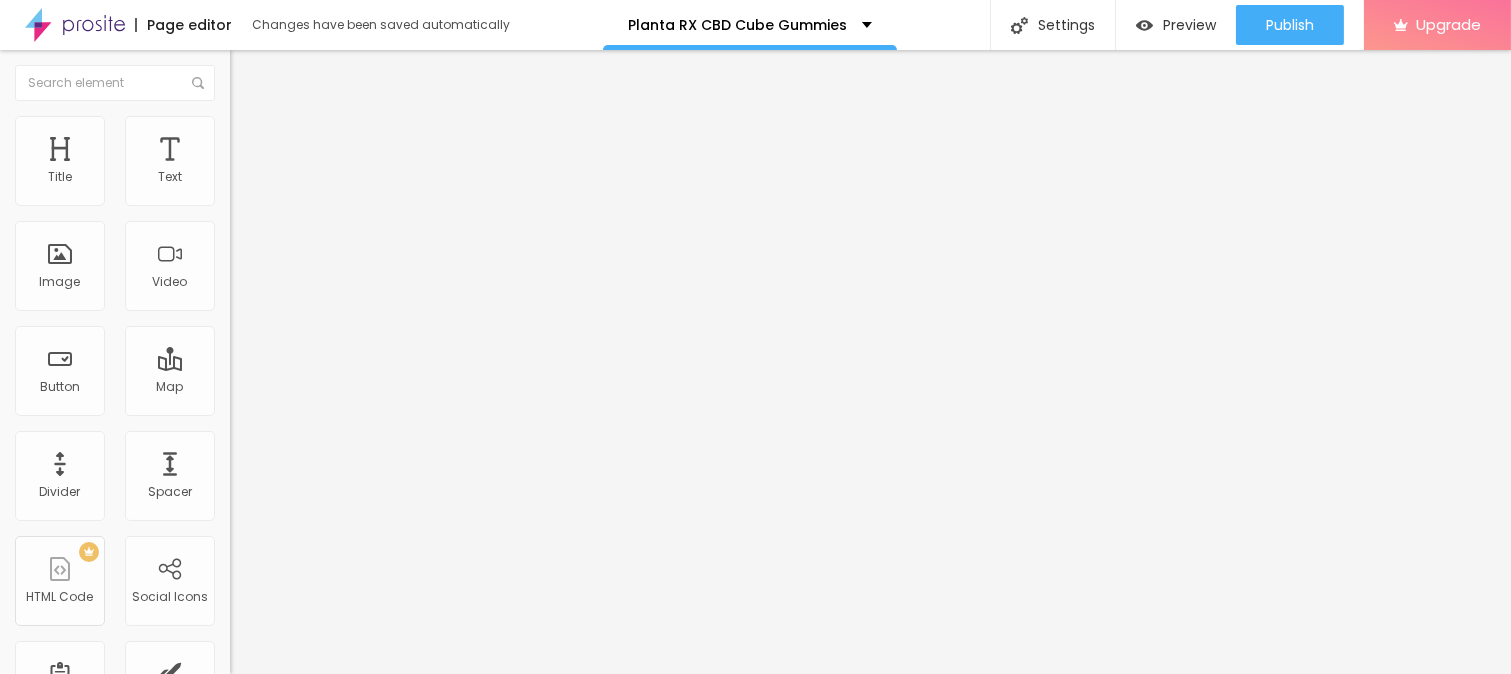 click on "Upload" at bounding box center (66, 919) 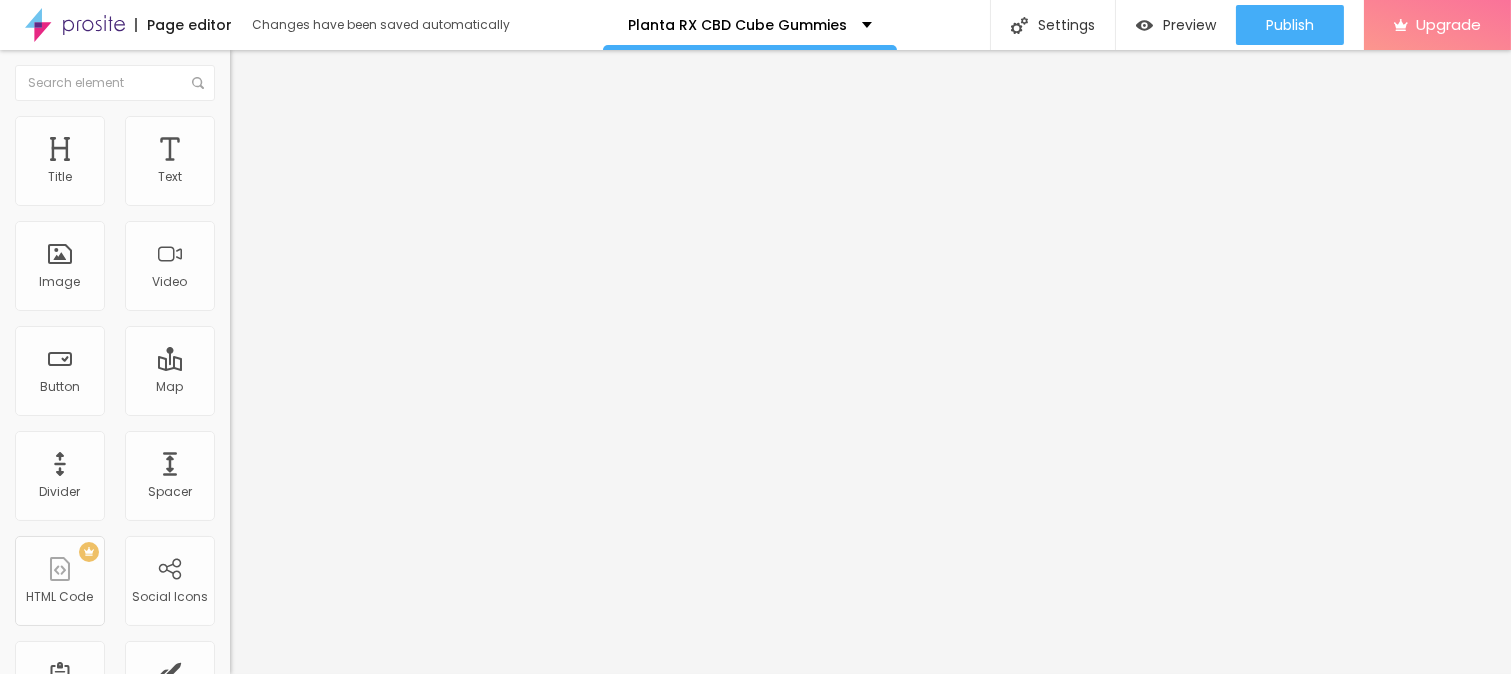 click on "Style" at bounding box center [262, 129] 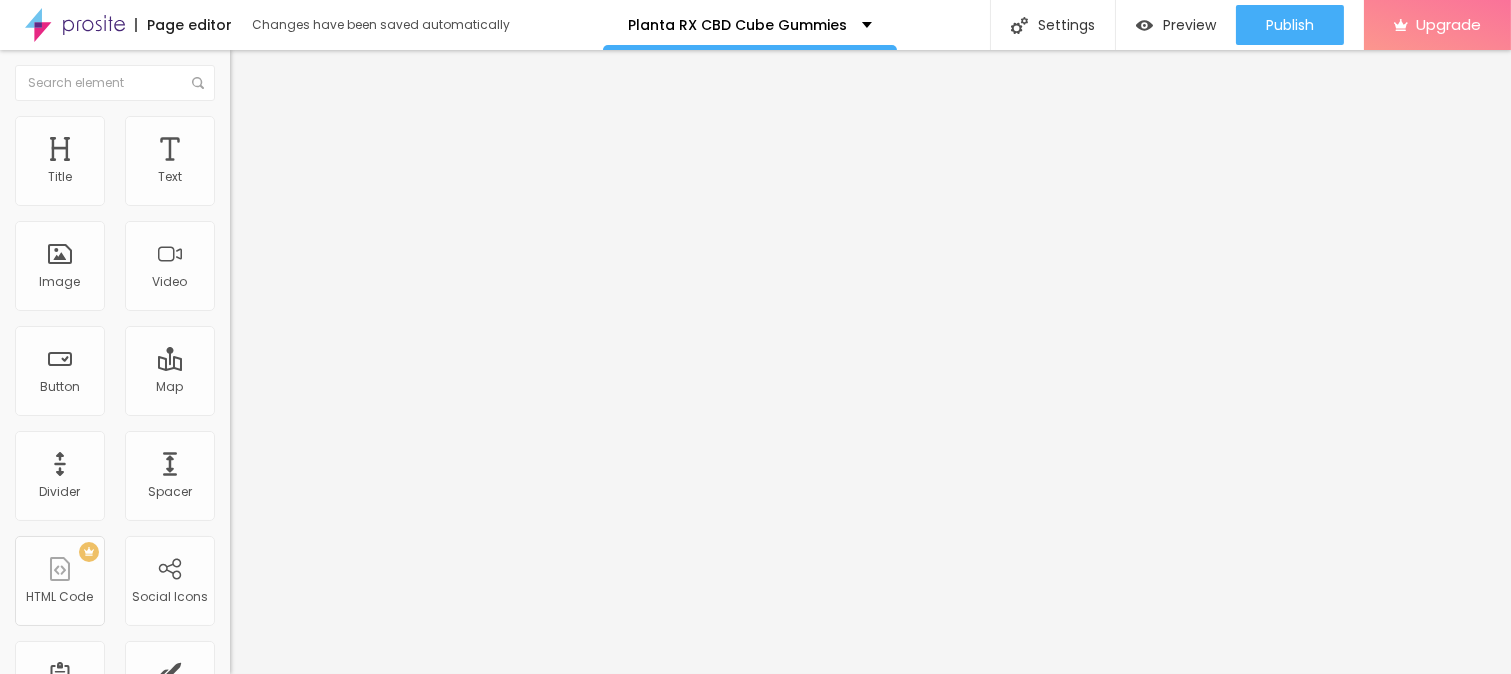 type on "95" 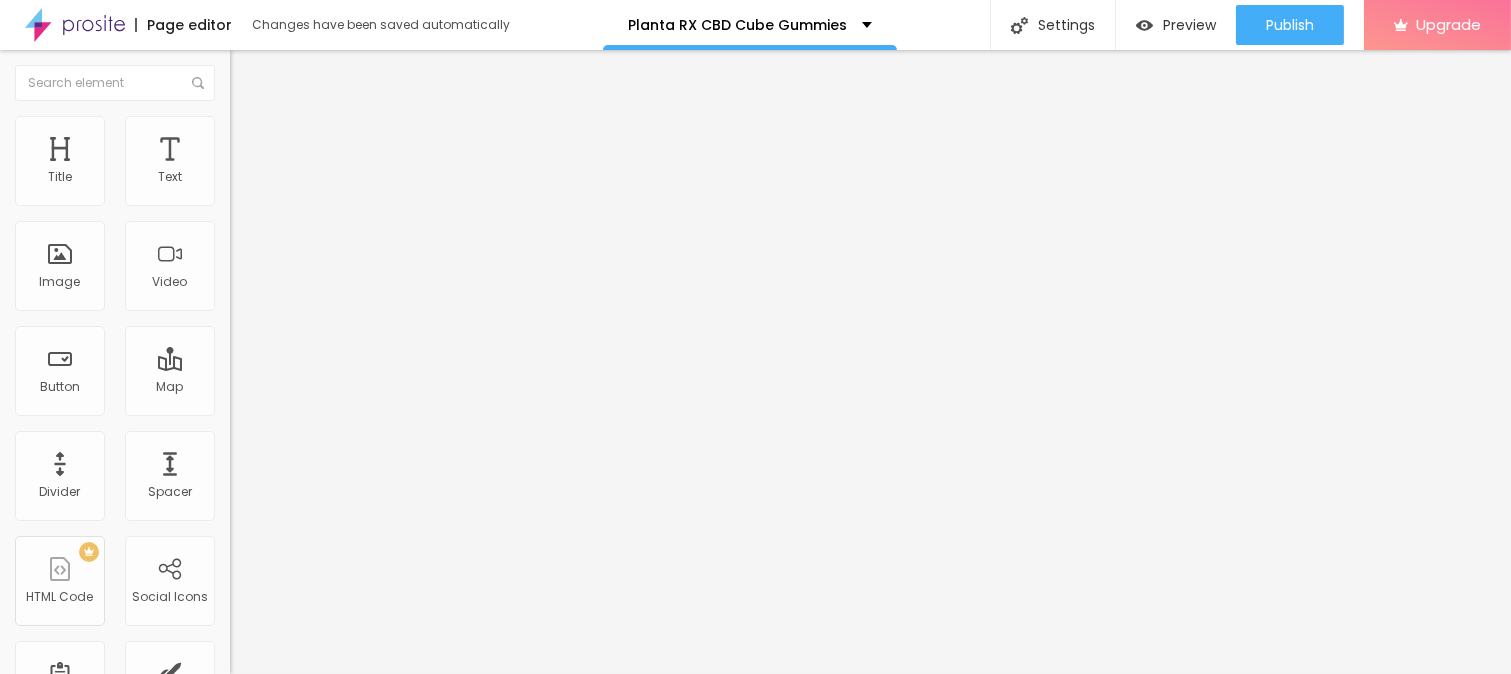 type on "90" 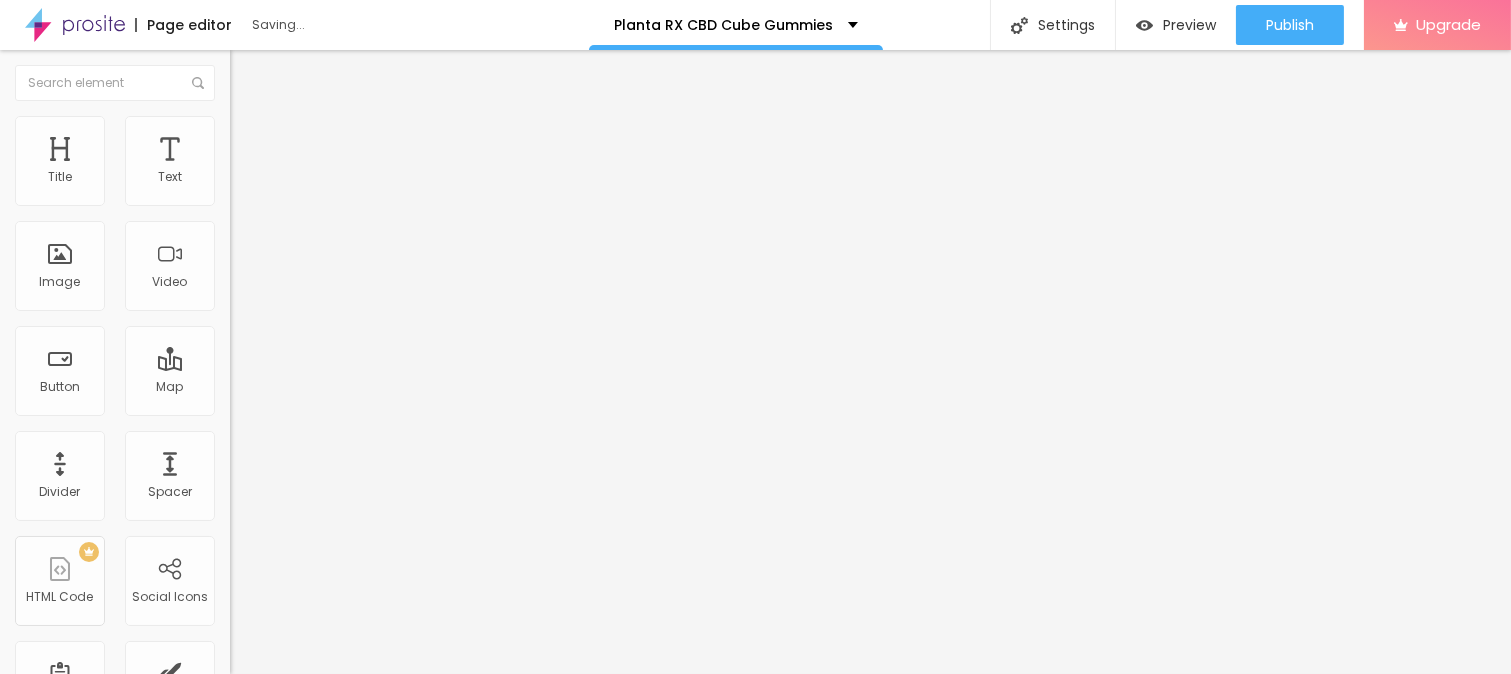 drag, startPoint x: 206, startPoint y: 214, endPoint x: 147, endPoint y: 211, distance: 59.07622 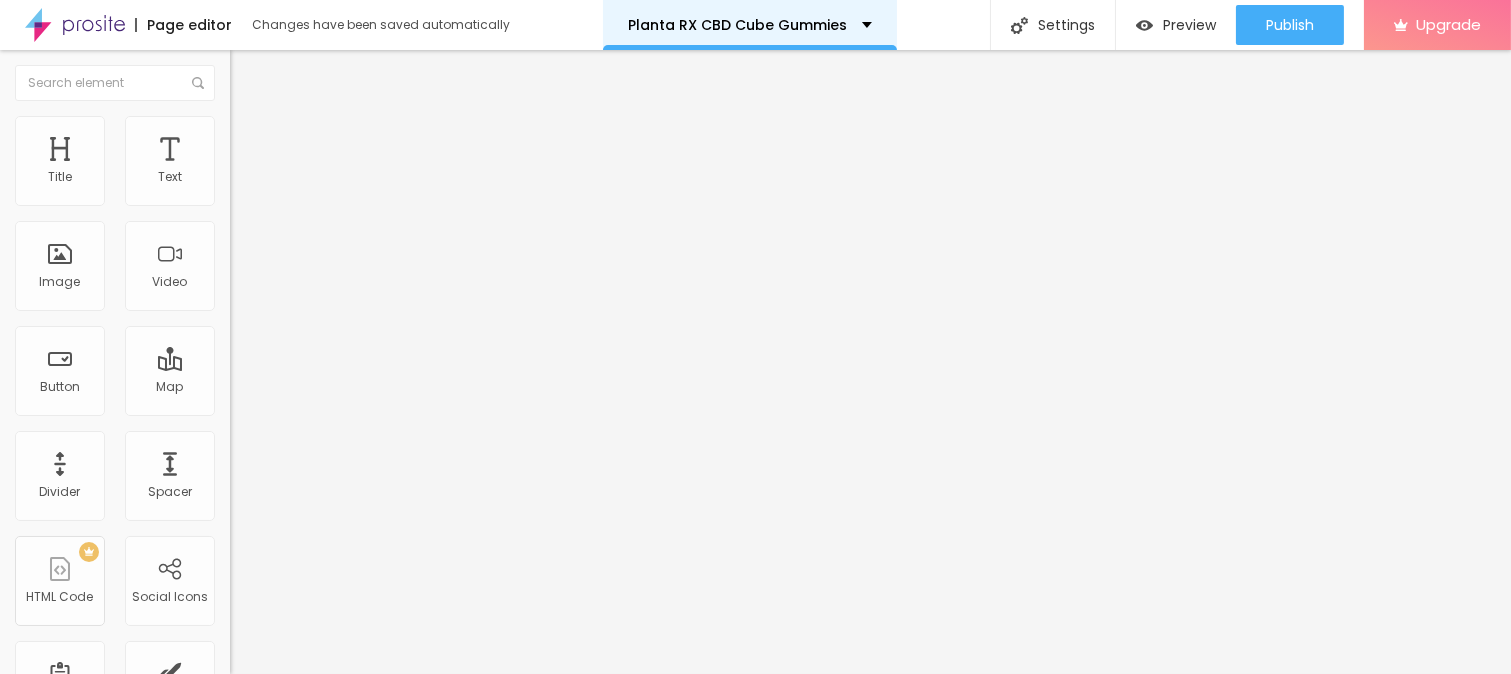 click on "Planta RX CBD Cube Gummies" at bounding box center [750, 25] 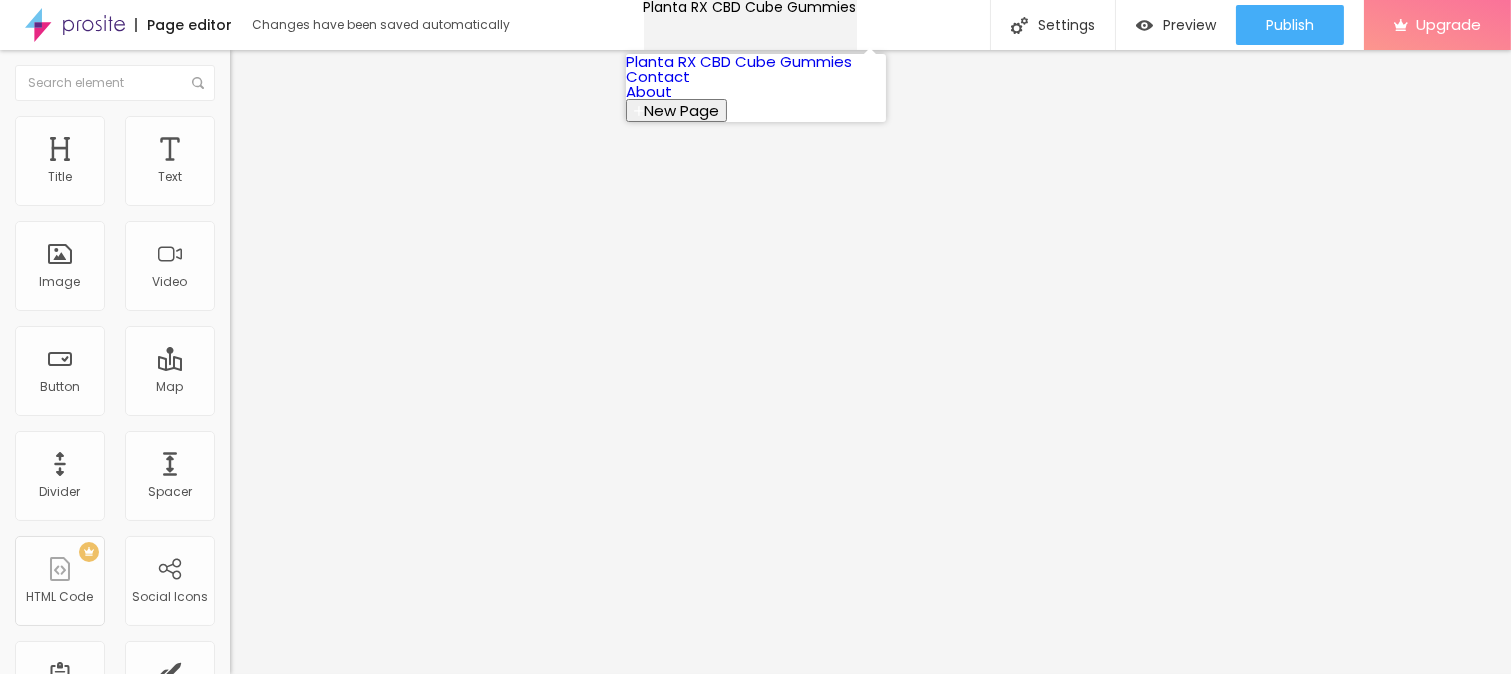 click on "Planta RX CBD Cube Gummies" at bounding box center (750, 7) 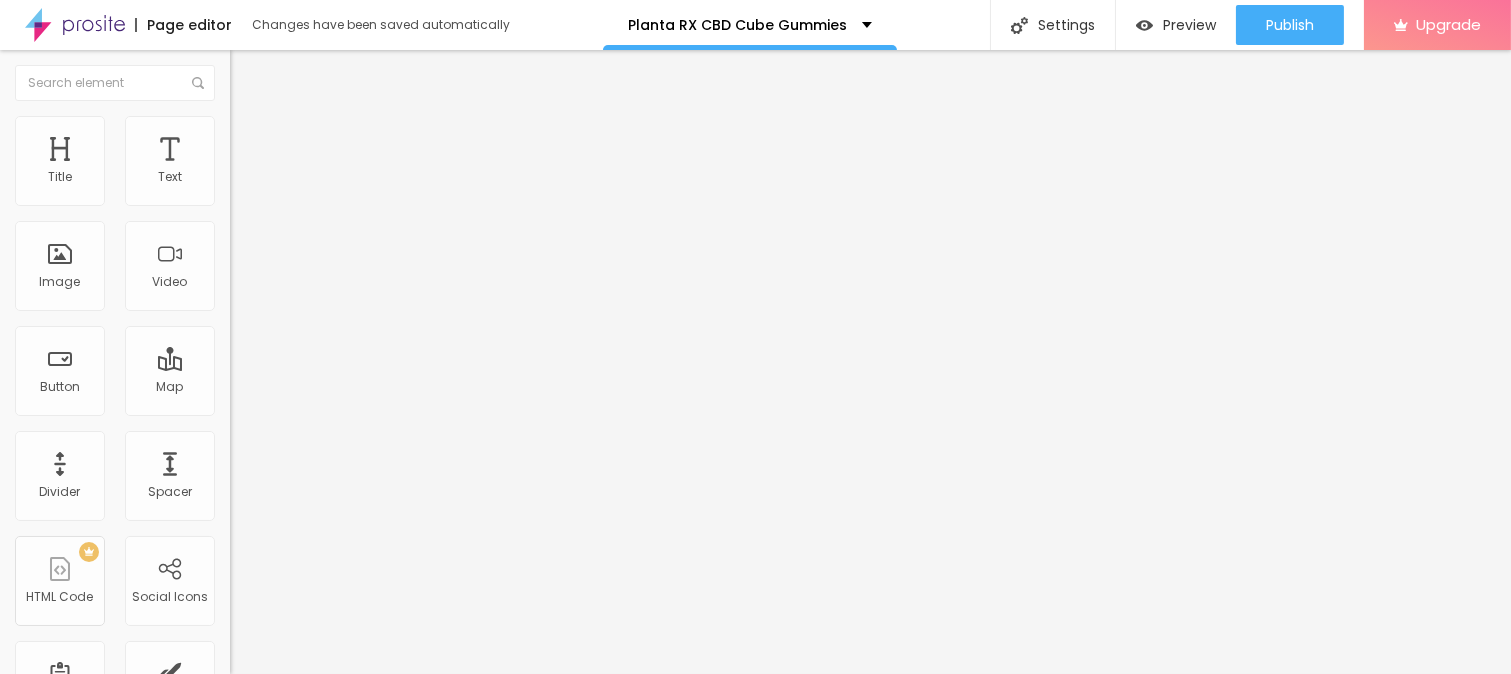 click at bounding box center (244, 285) 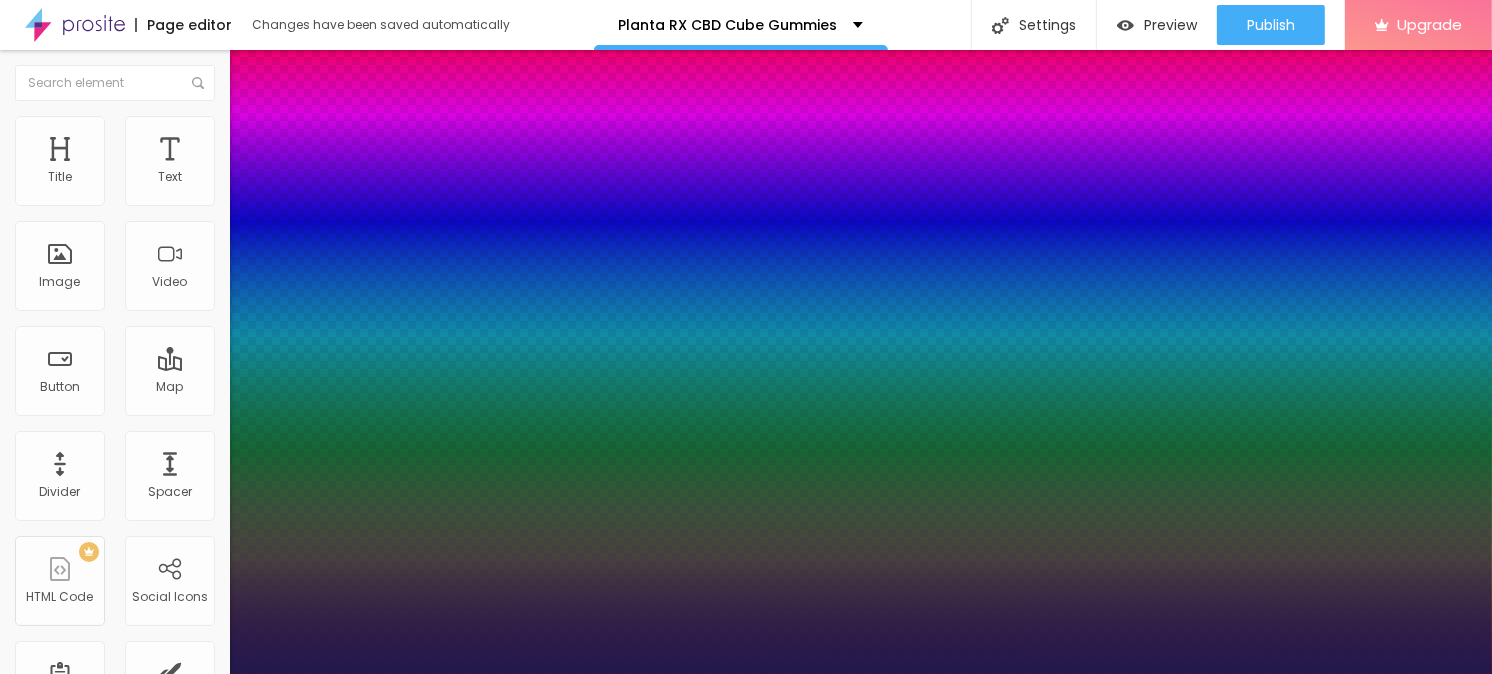 type on "1" 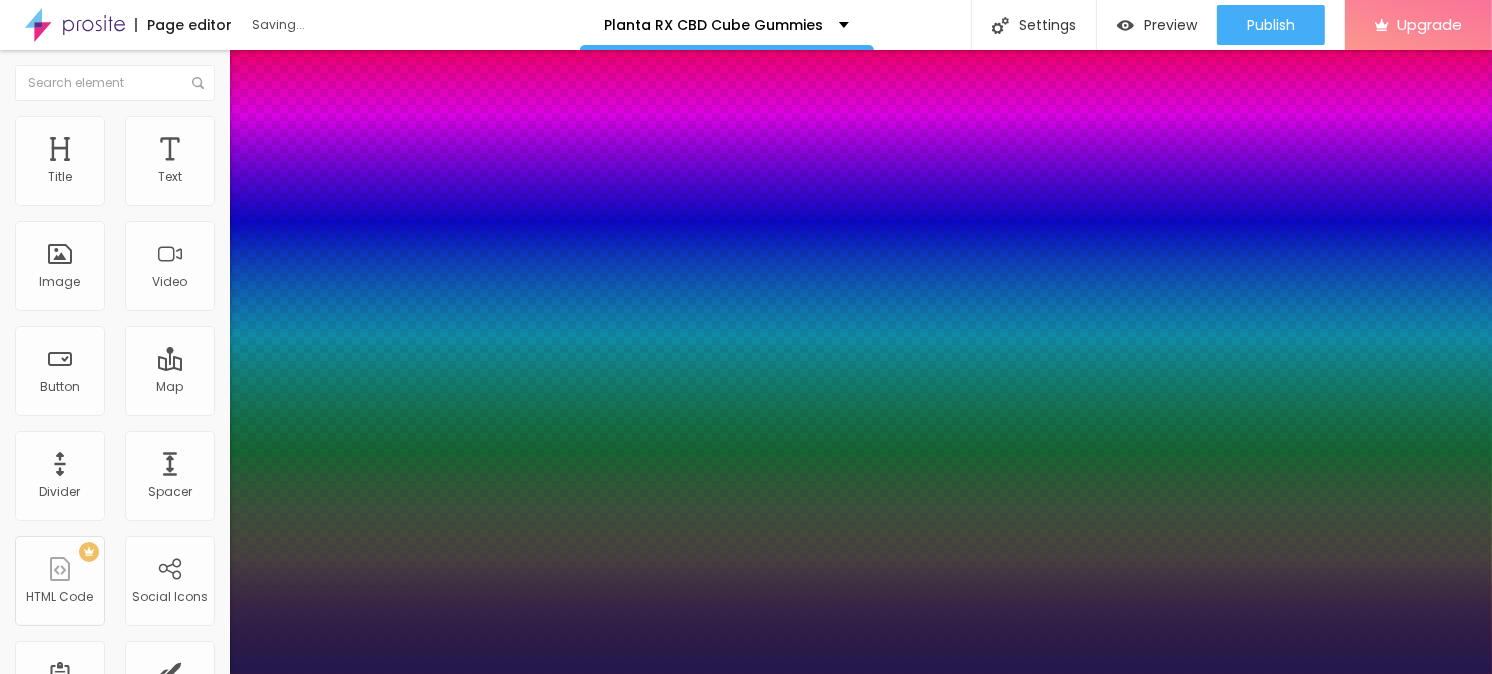 type on "35" 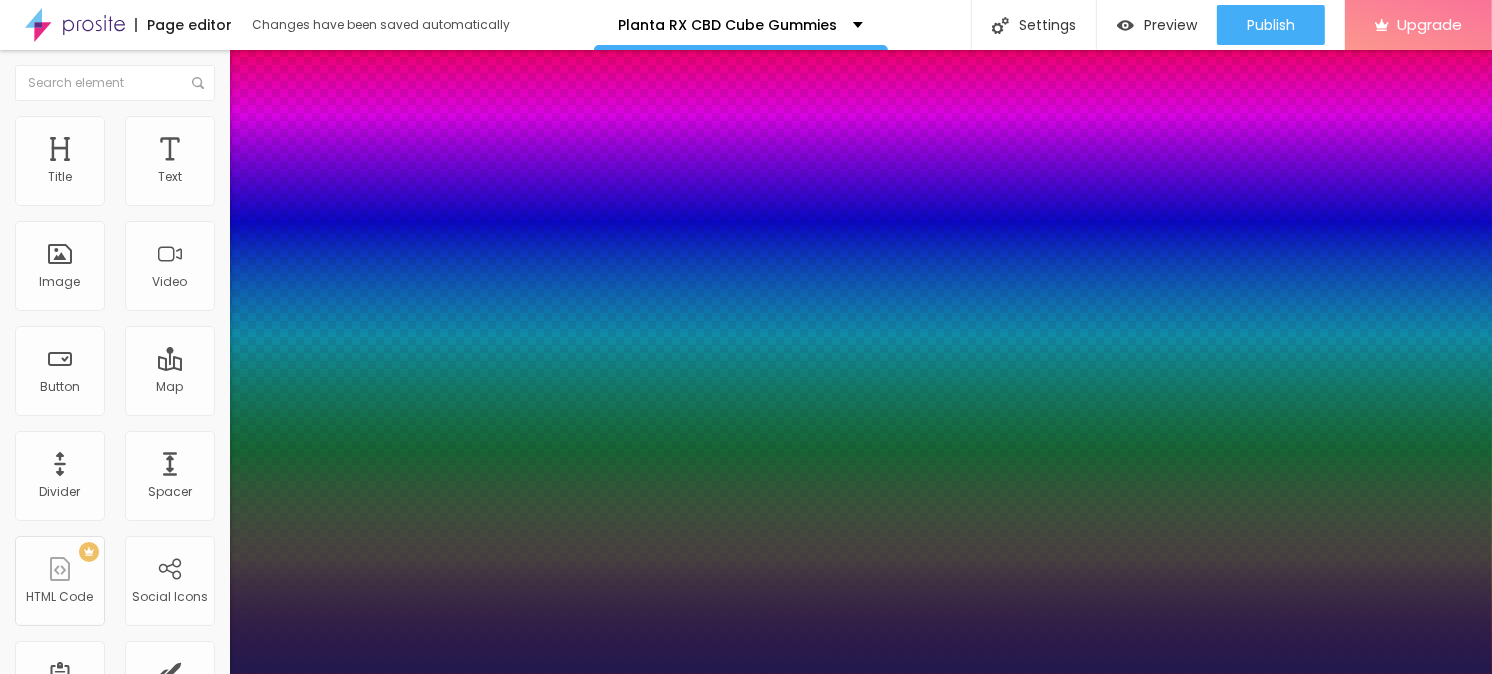 type on "45" 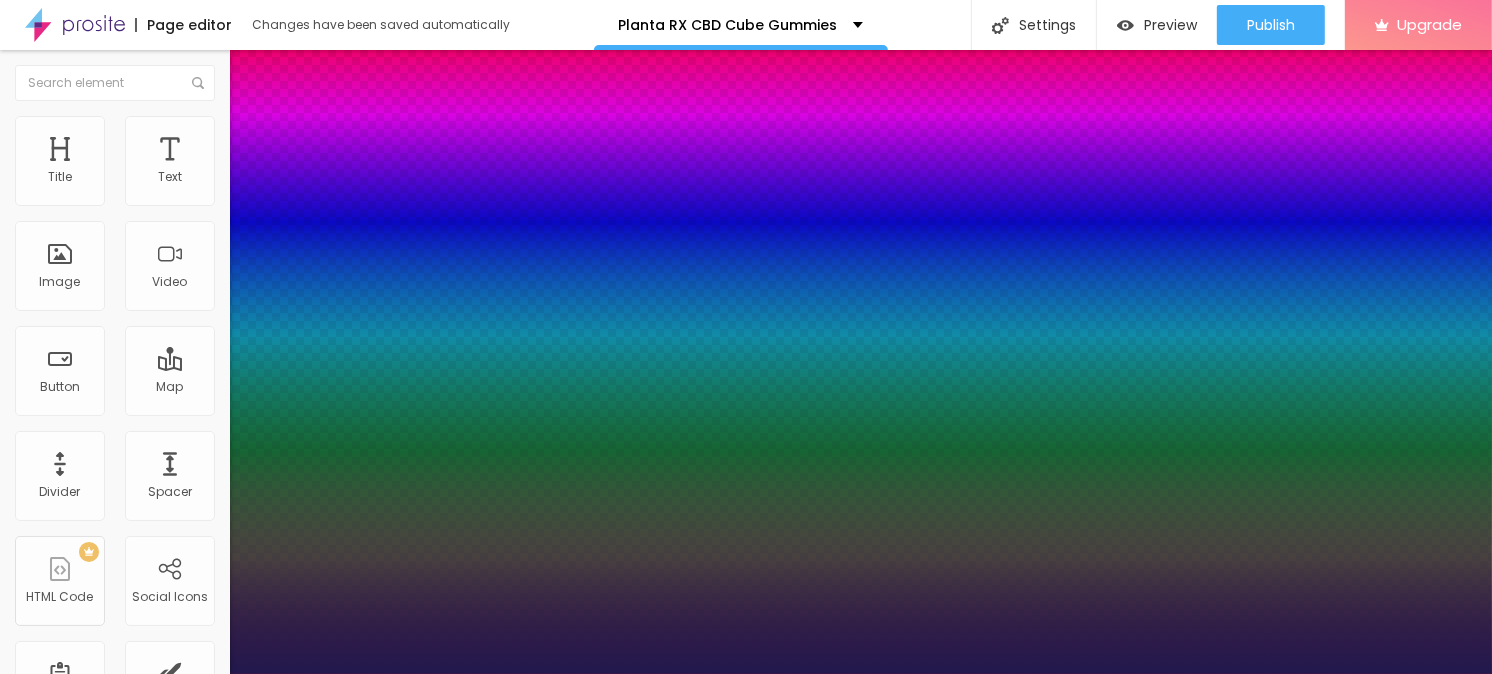 type on "54" 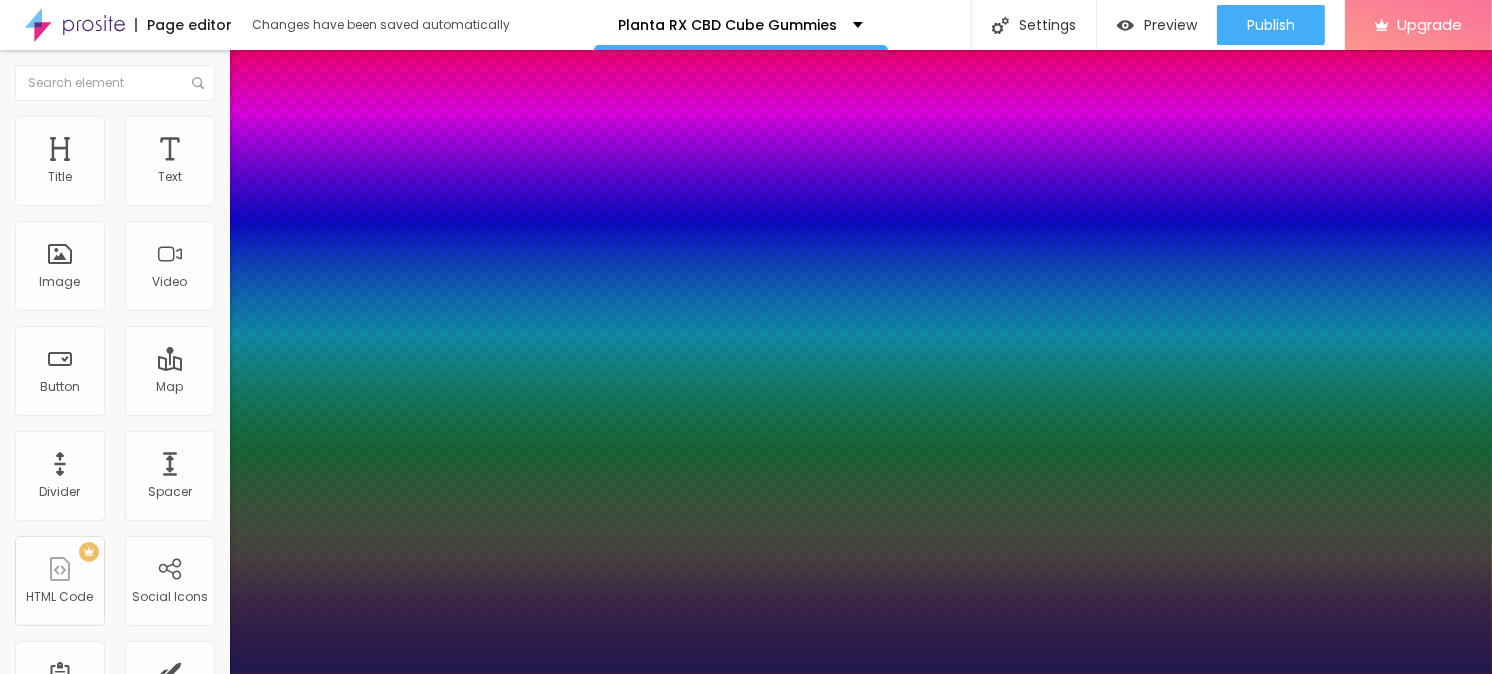 drag, startPoint x: 293, startPoint y: 564, endPoint x: 338, endPoint y: 564, distance: 45 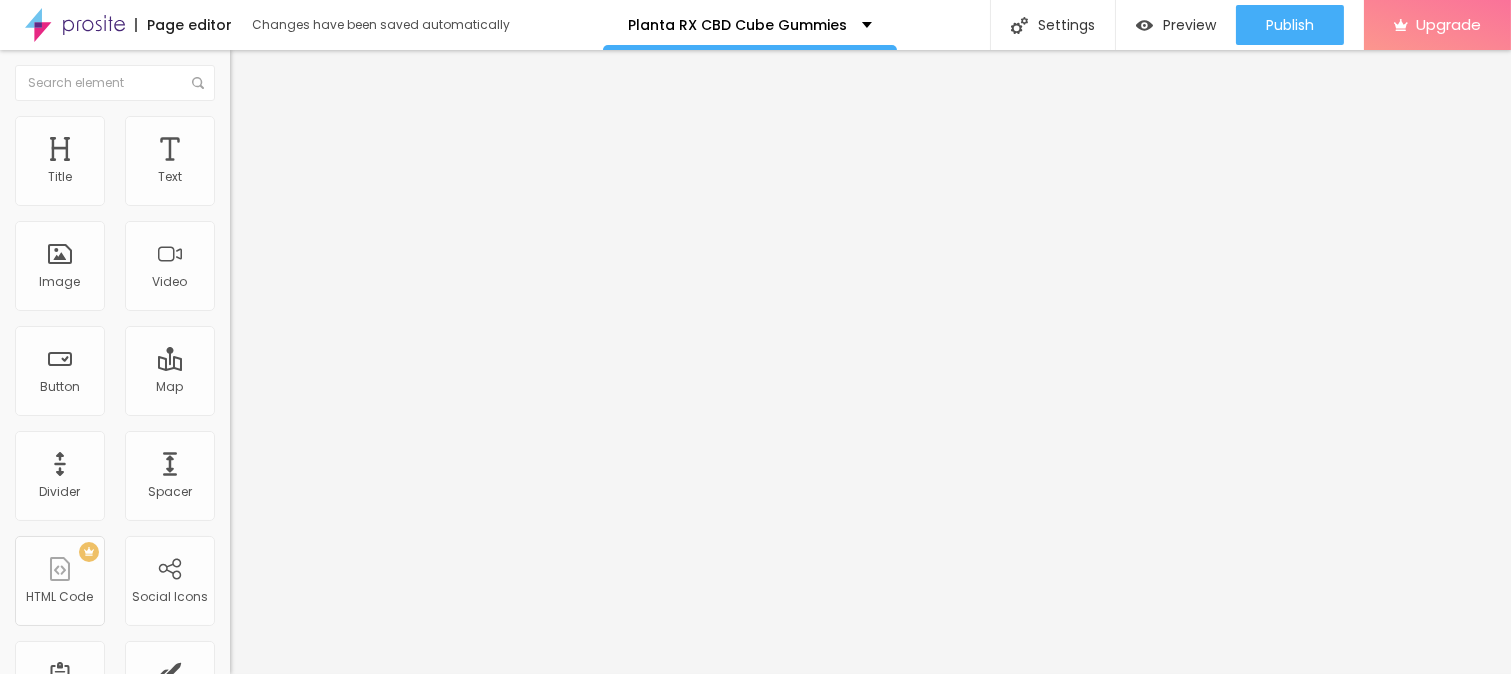 click 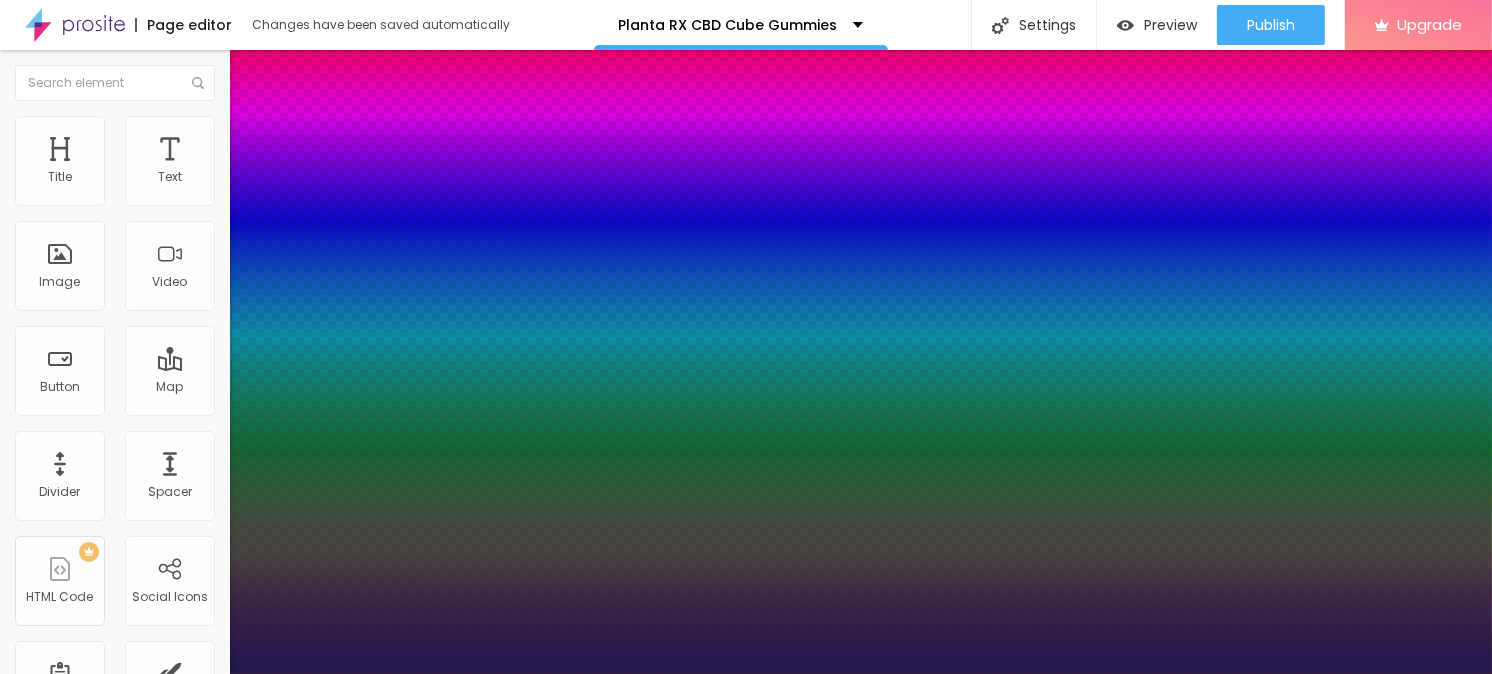 type on "1" 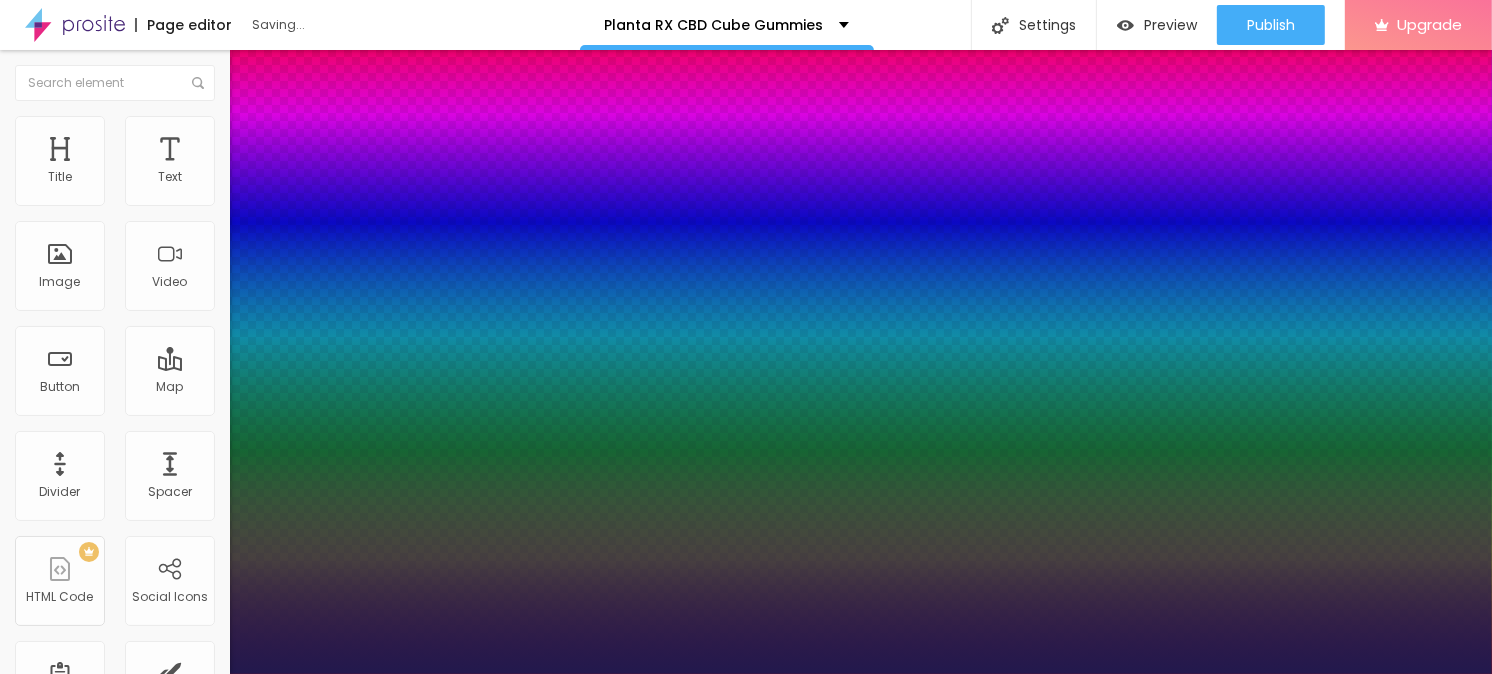 click at bounding box center [746, 674] 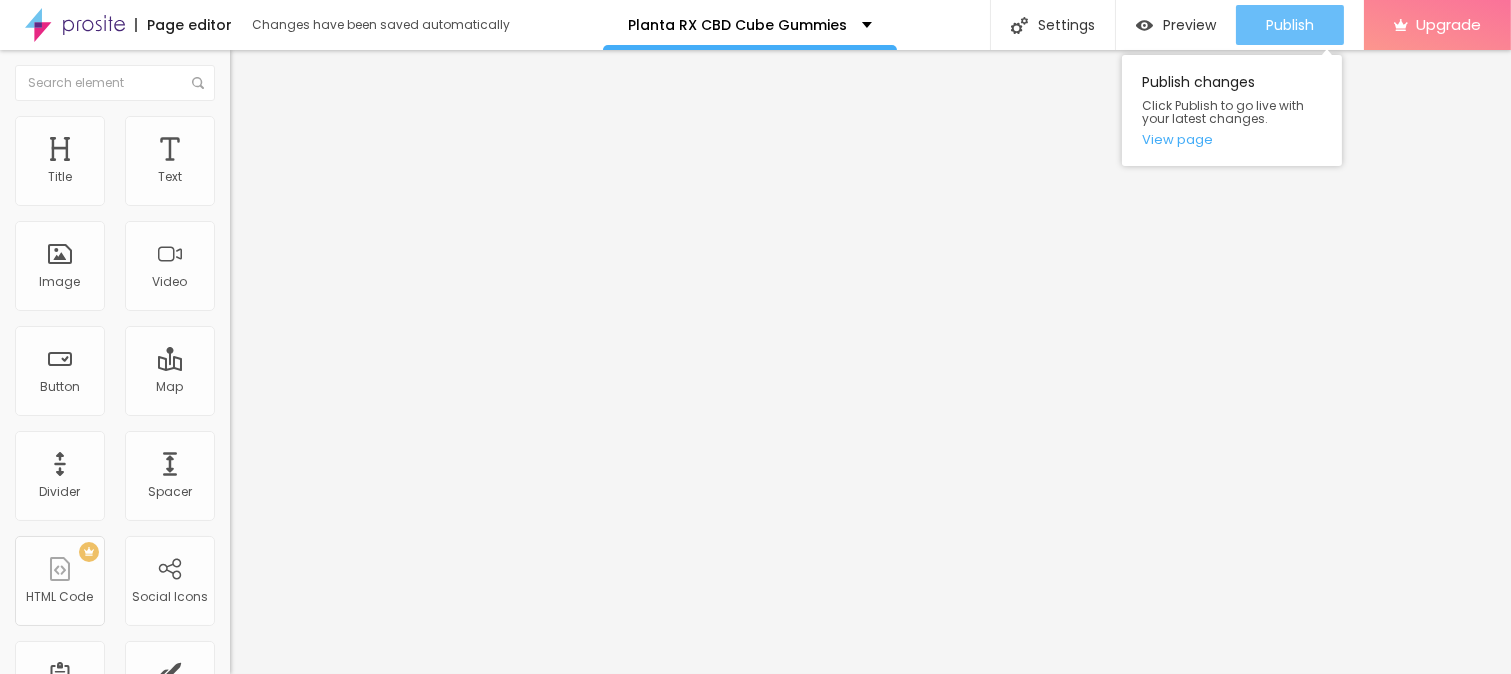 click on "Publish" at bounding box center (1290, 25) 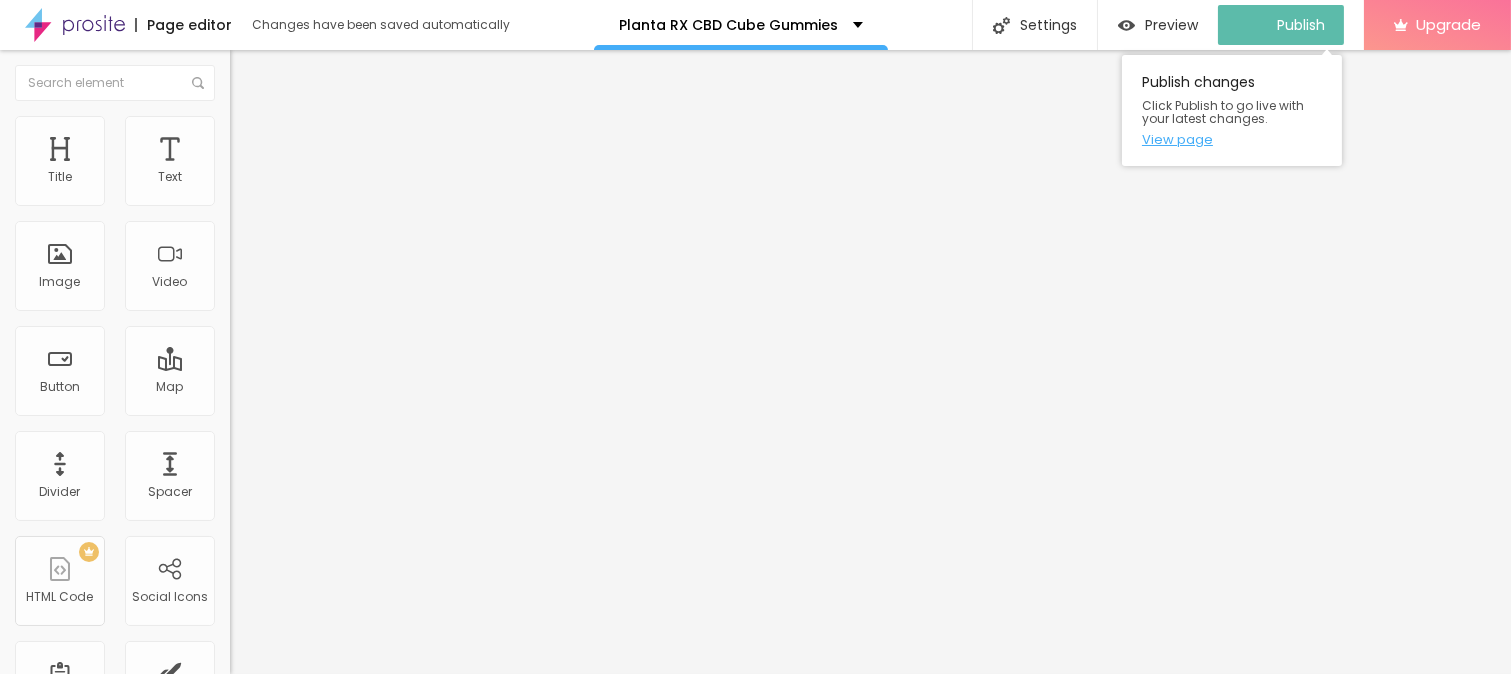 click on "View page" at bounding box center [1232, 139] 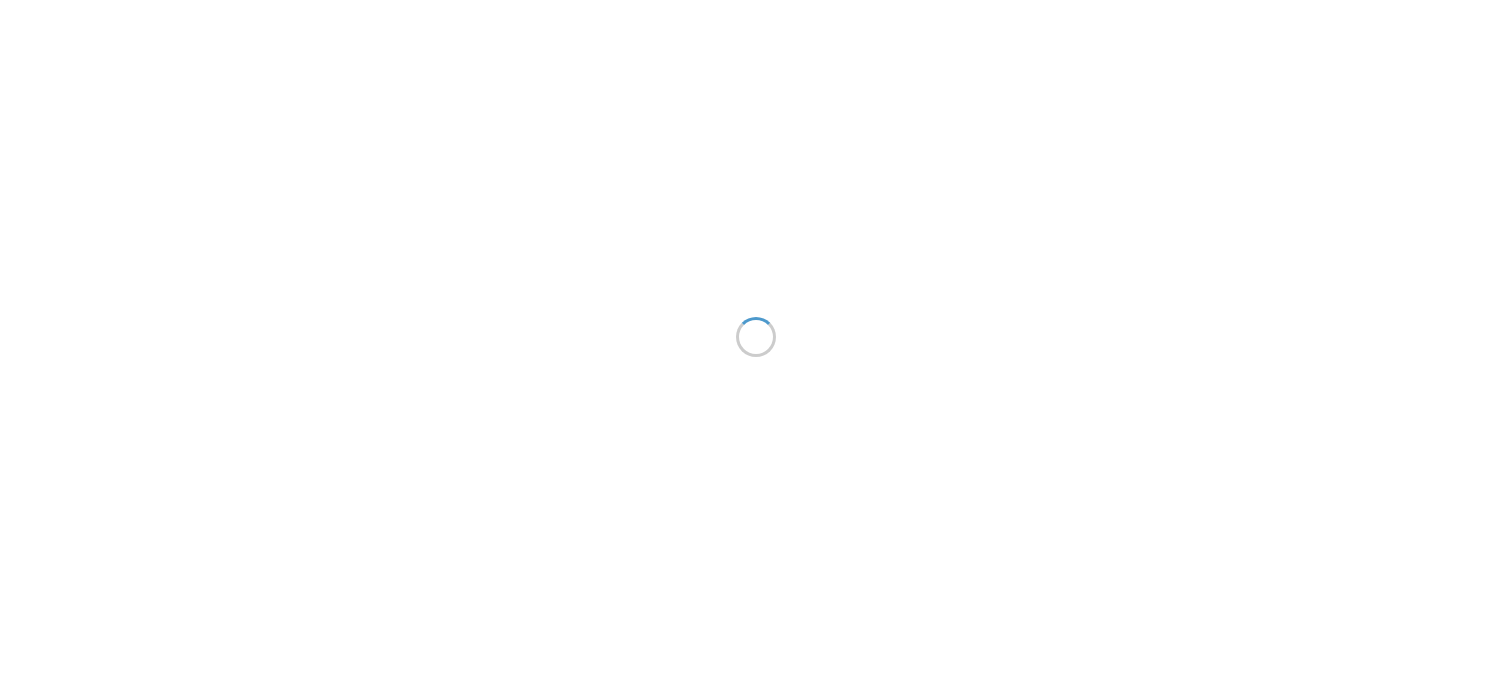 scroll, scrollTop: 0, scrollLeft: 0, axis: both 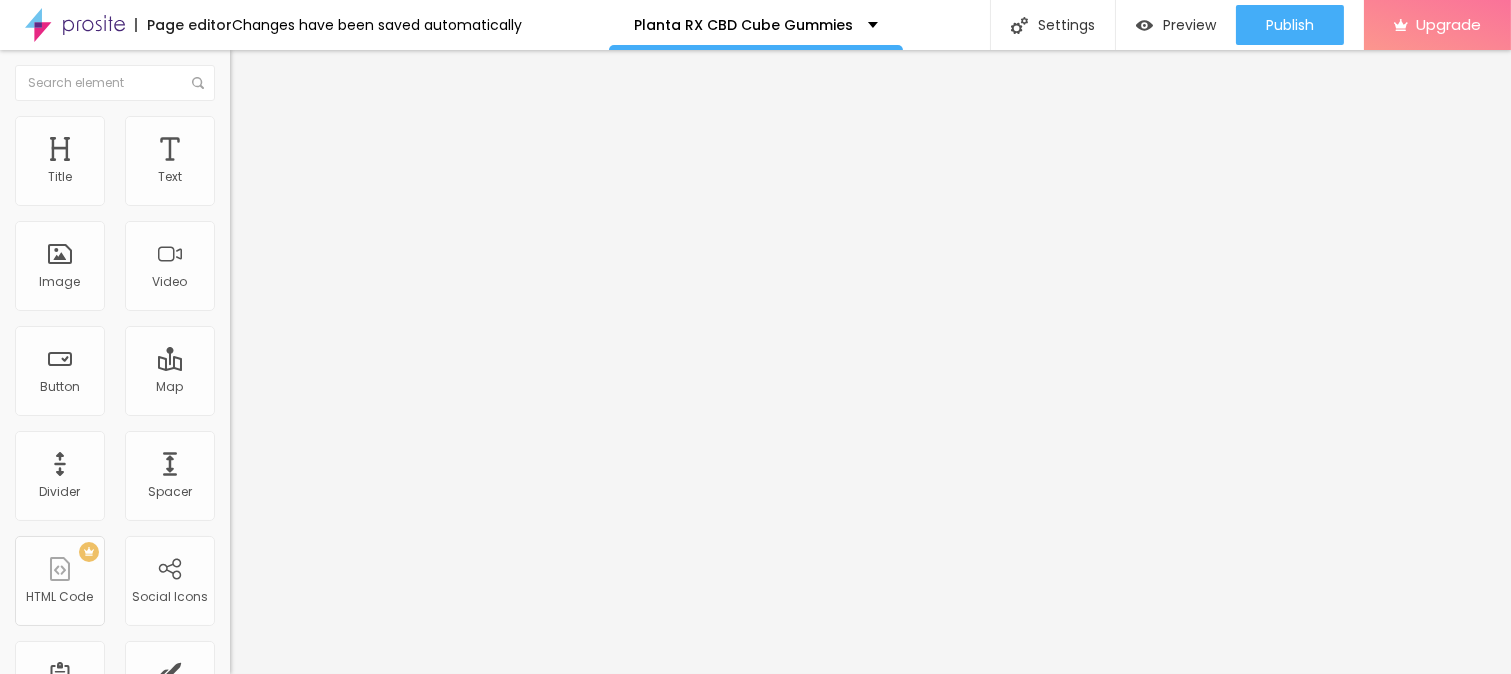 click at bounding box center (75, 25) 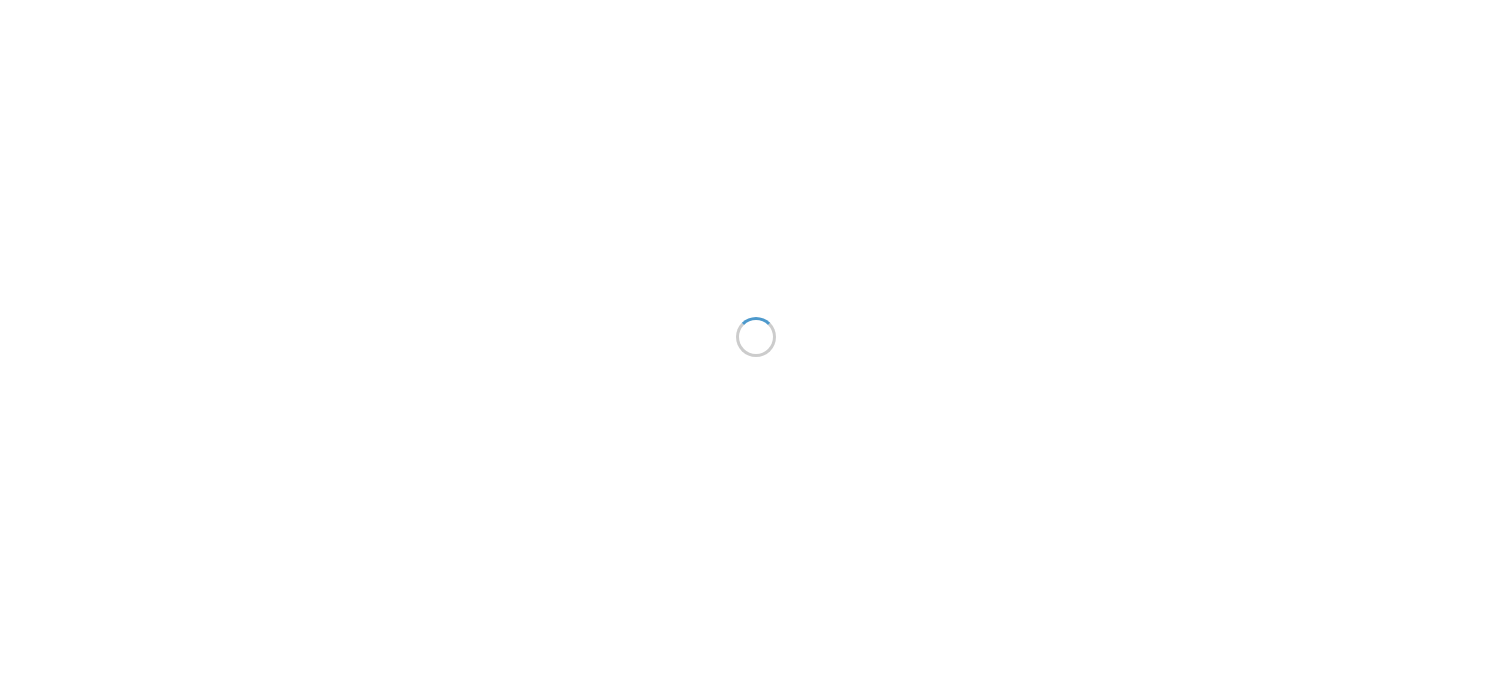 scroll, scrollTop: 0, scrollLeft: 0, axis: both 